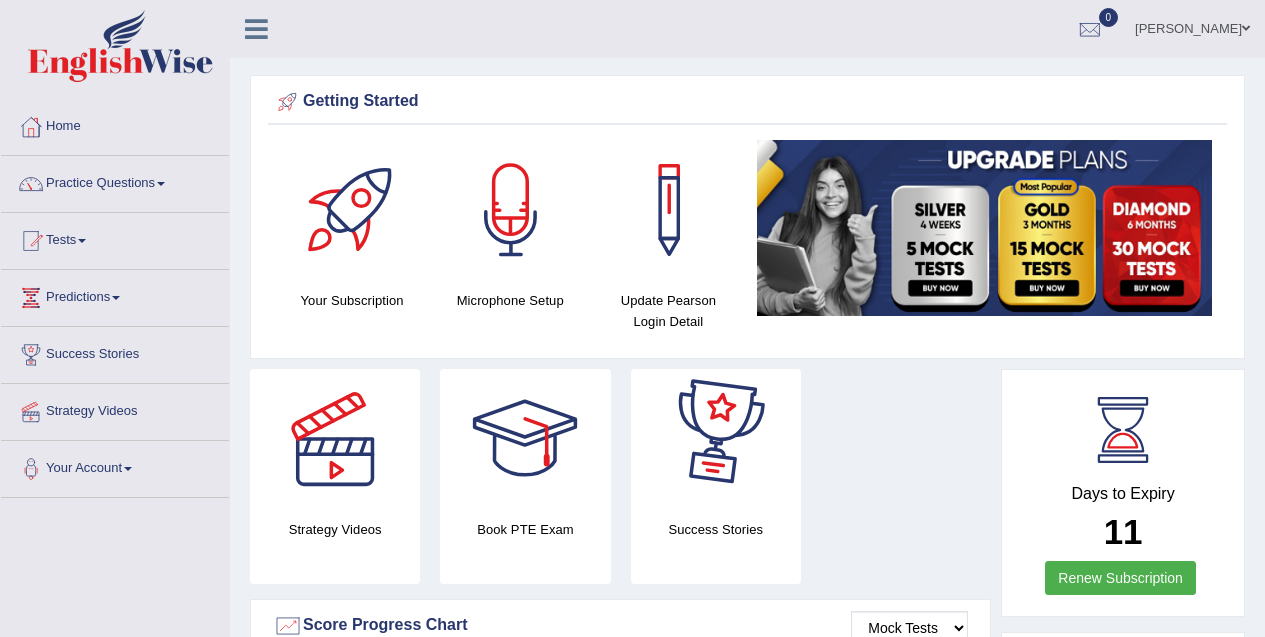 scroll, scrollTop: 0, scrollLeft: 0, axis: both 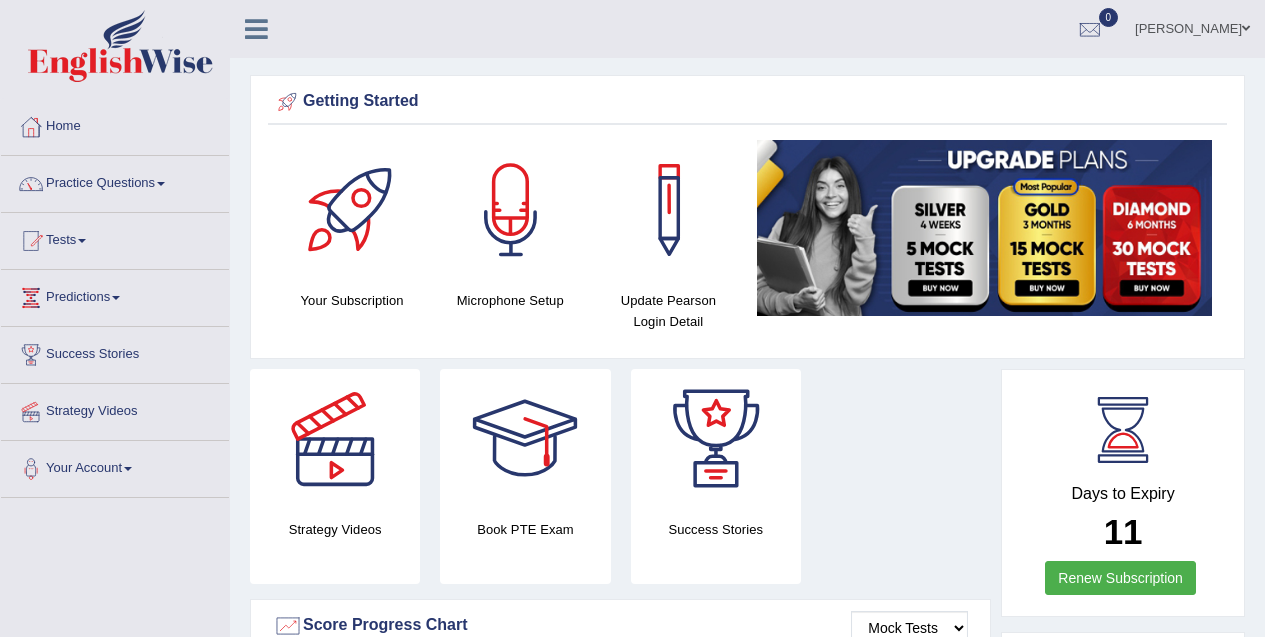 click on "Renew Subscription" at bounding box center (1120, 578) 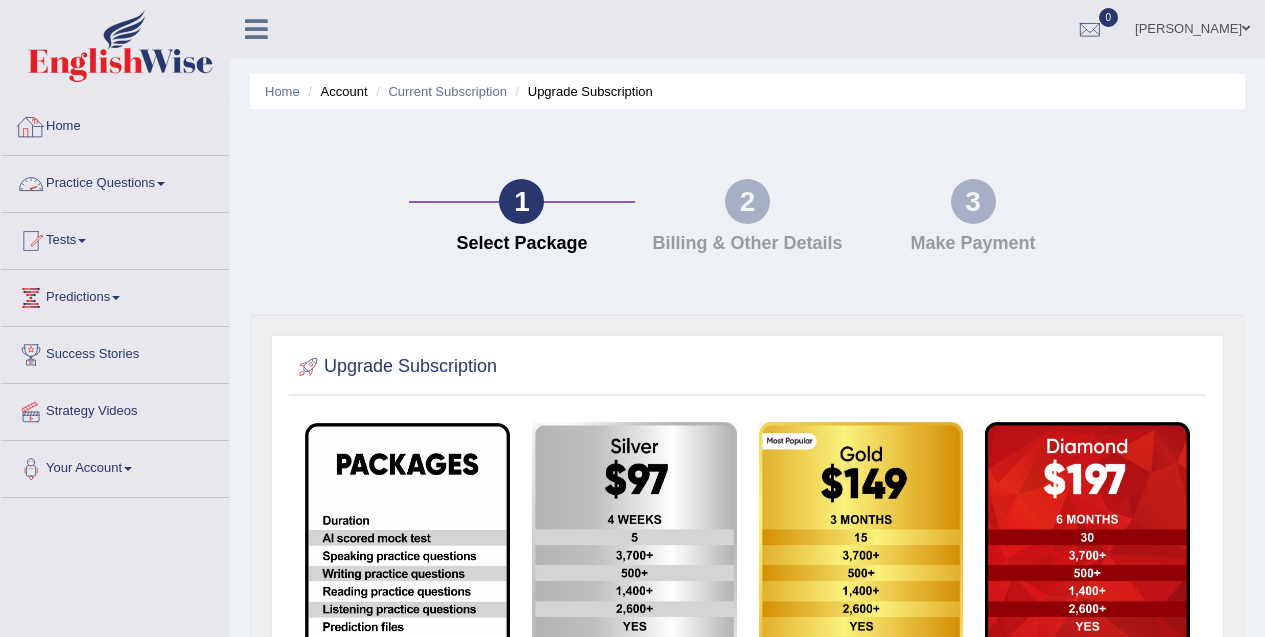scroll, scrollTop: 0, scrollLeft: 0, axis: both 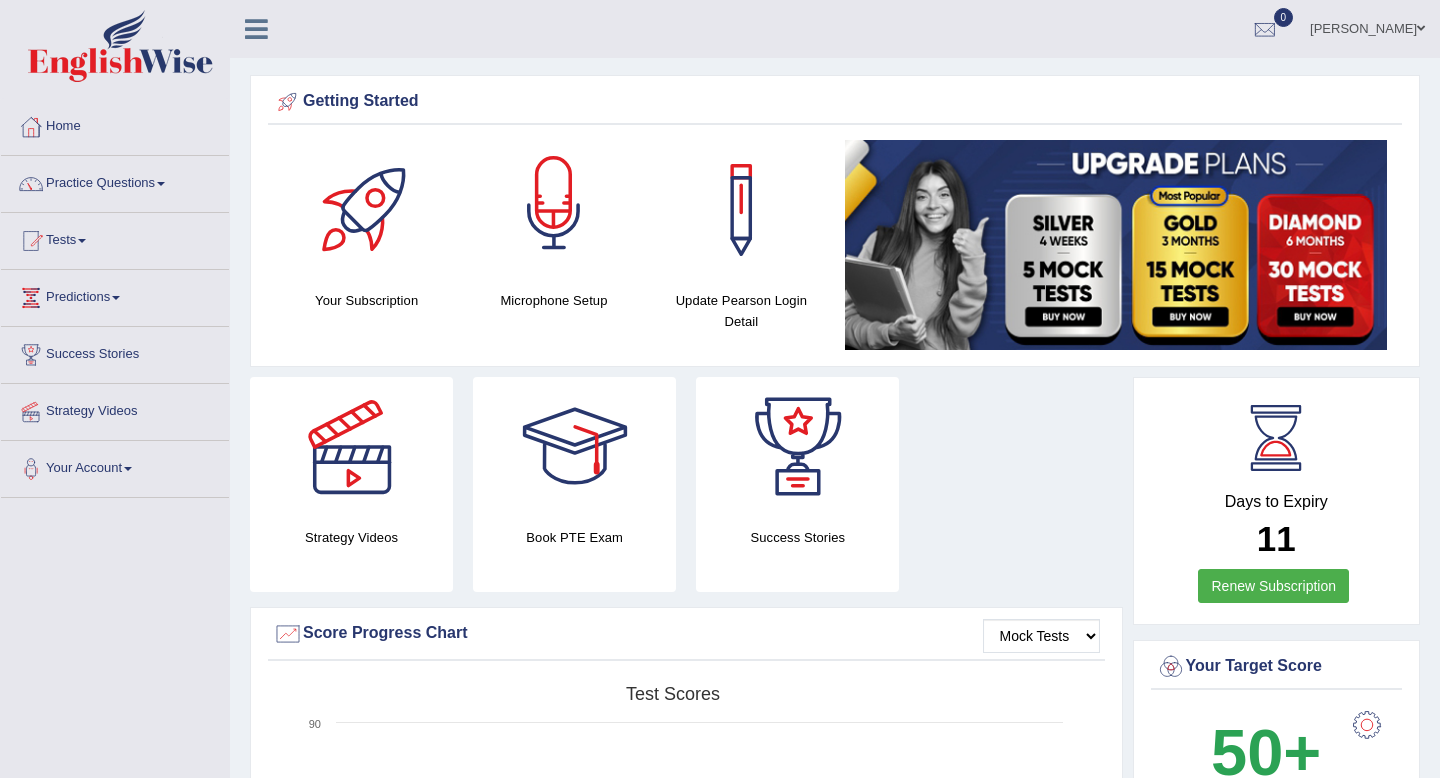 click at bounding box center [554, 210] 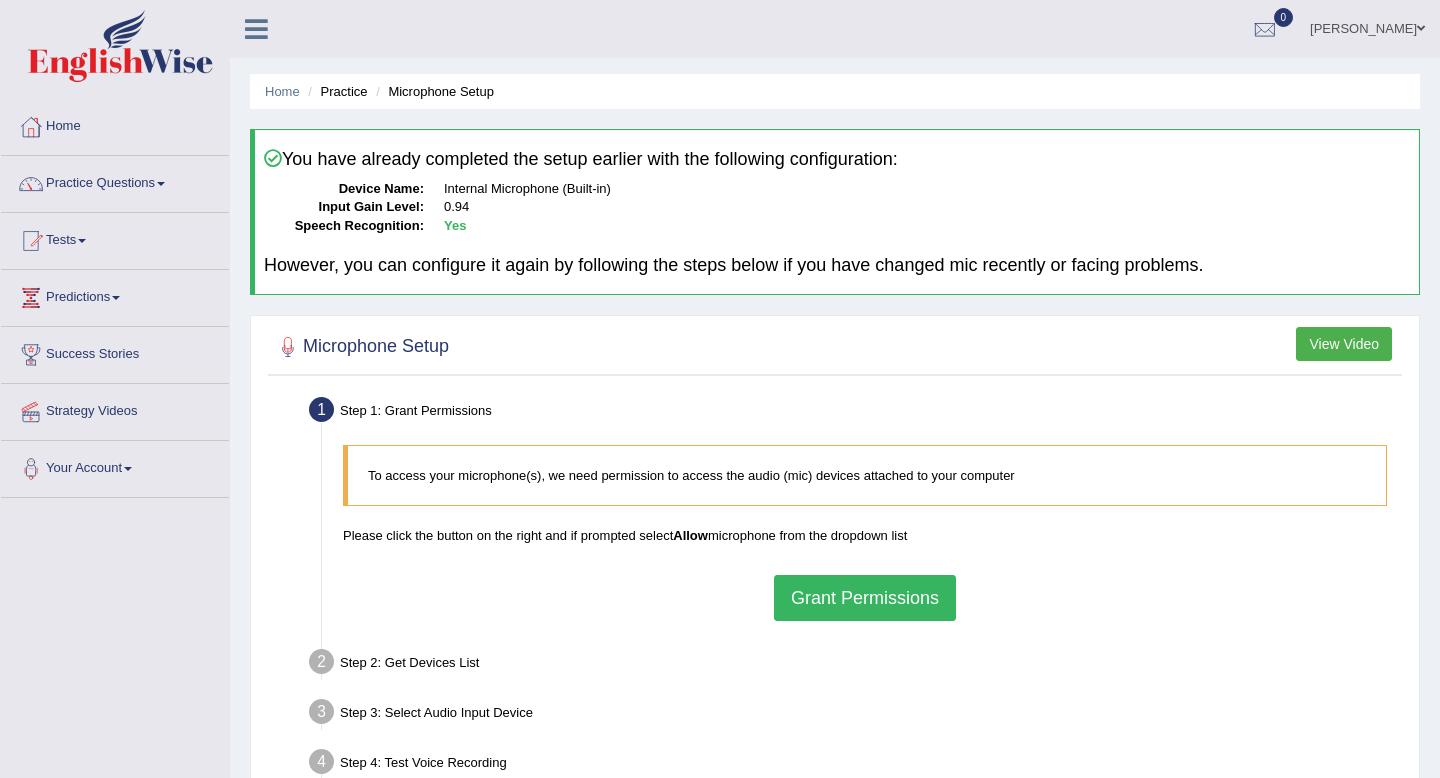scroll, scrollTop: 0, scrollLeft: 0, axis: both 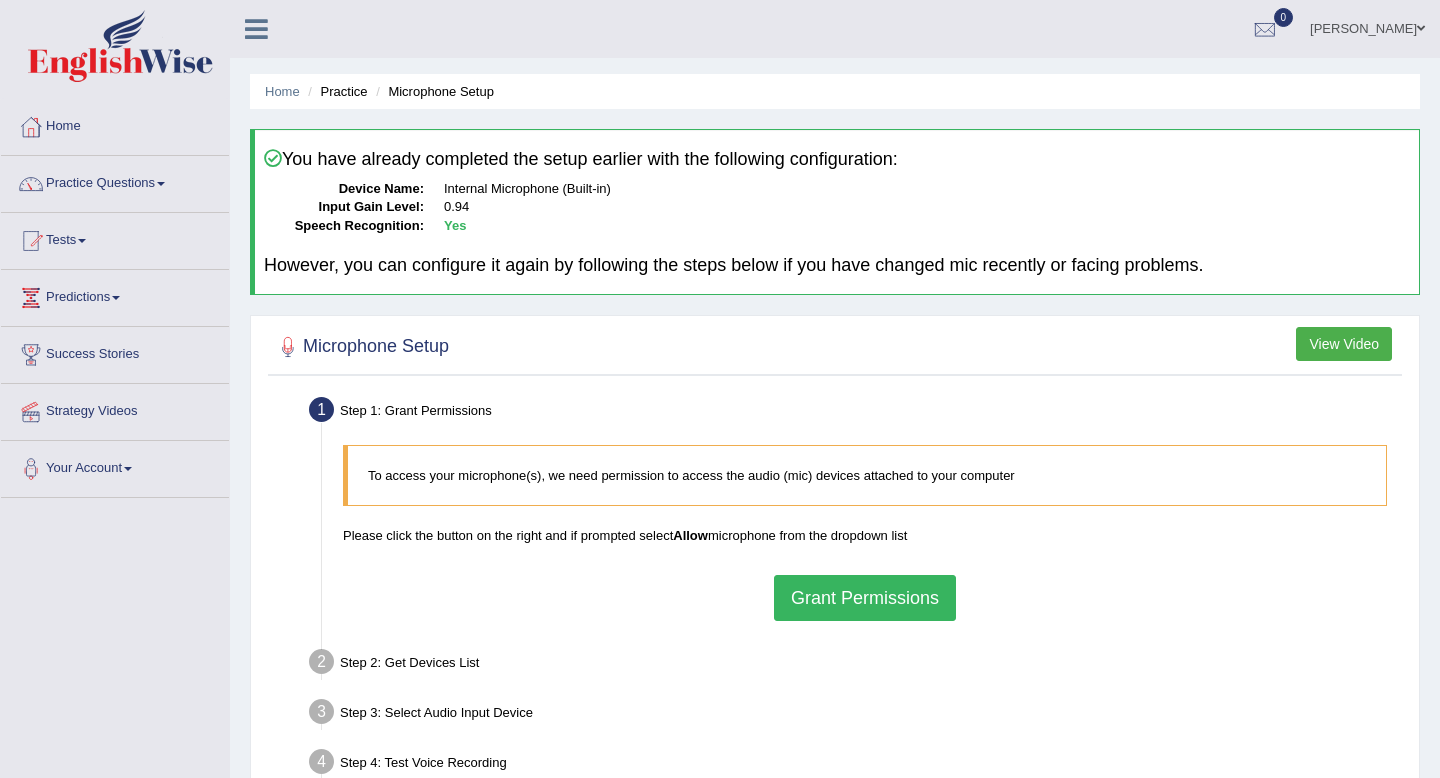 click on "Grant Permissions" at bounding box center (865, 598) 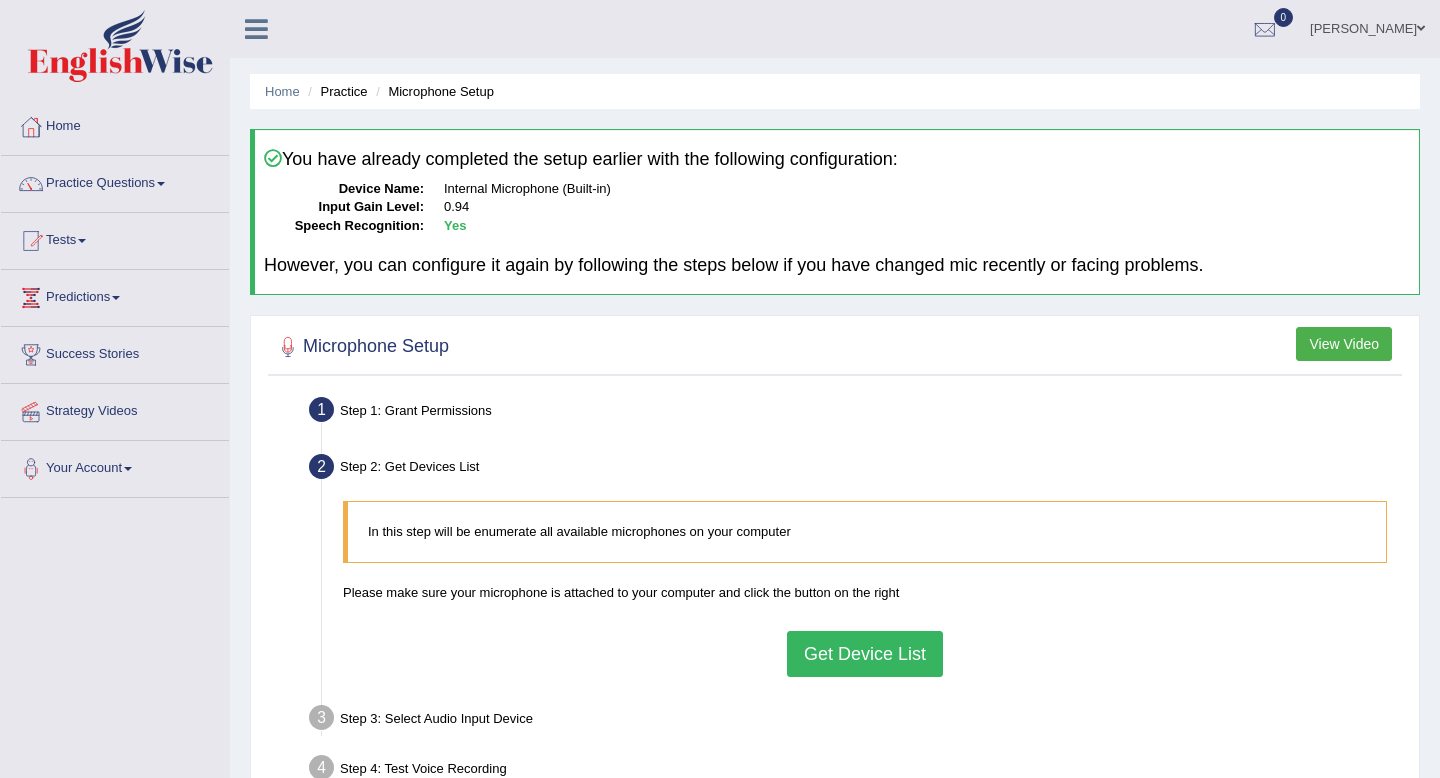 click on "Practice Questions" at bounding box center (115, 181) 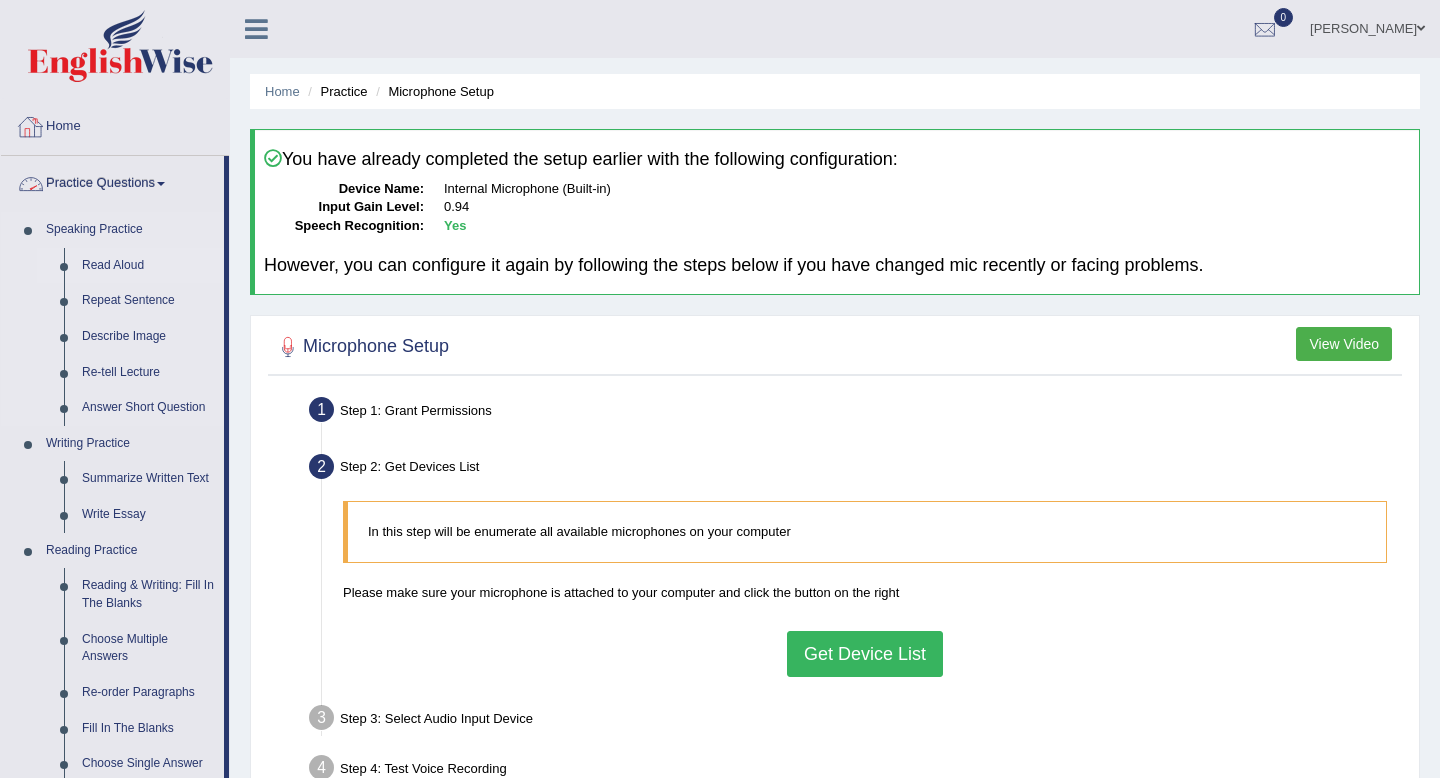 click on "Read Aloud" at bounding box center [148, 266] 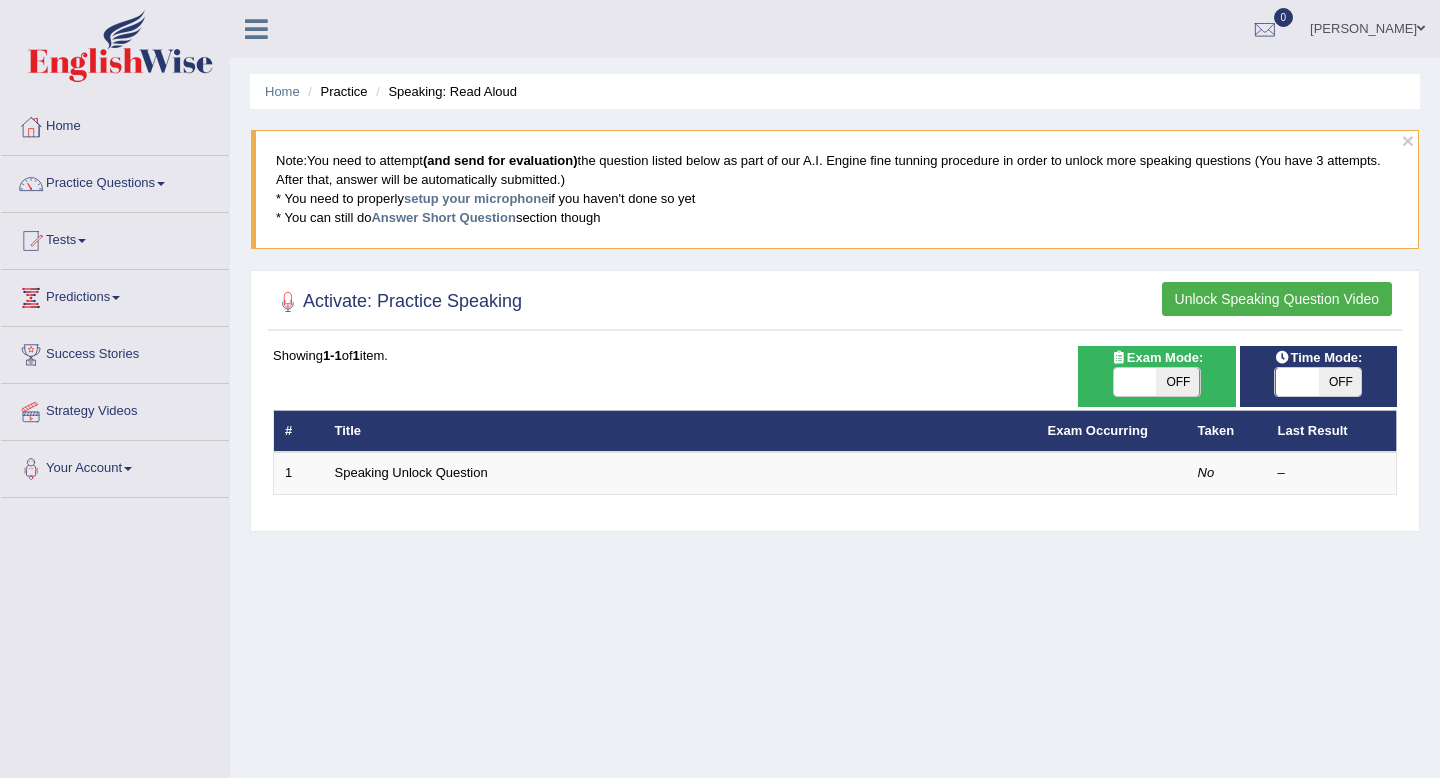 scroll, scrollTop: 0, scrollLeft: 0, axis: both 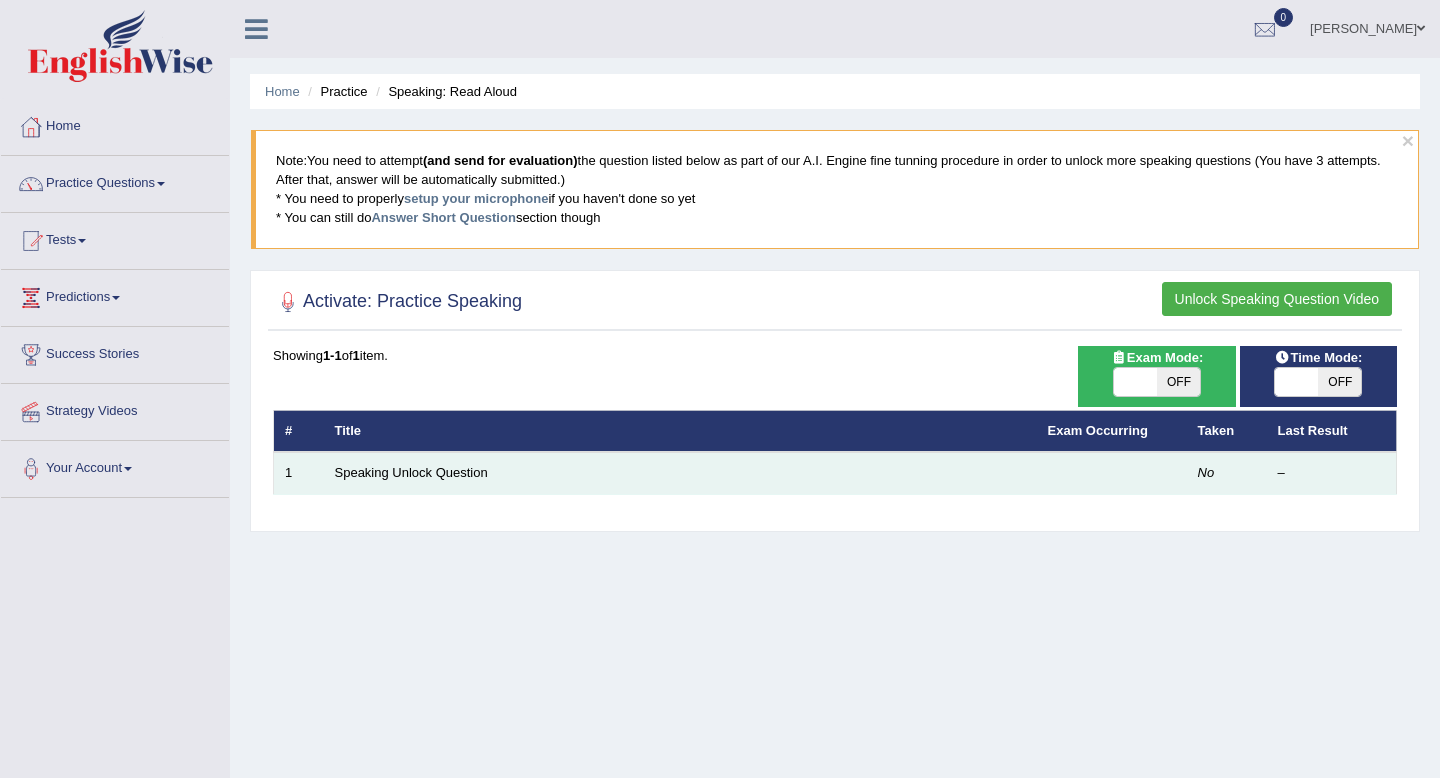 click on "Speaking Unlock Question" at bounding box center [680, 473] 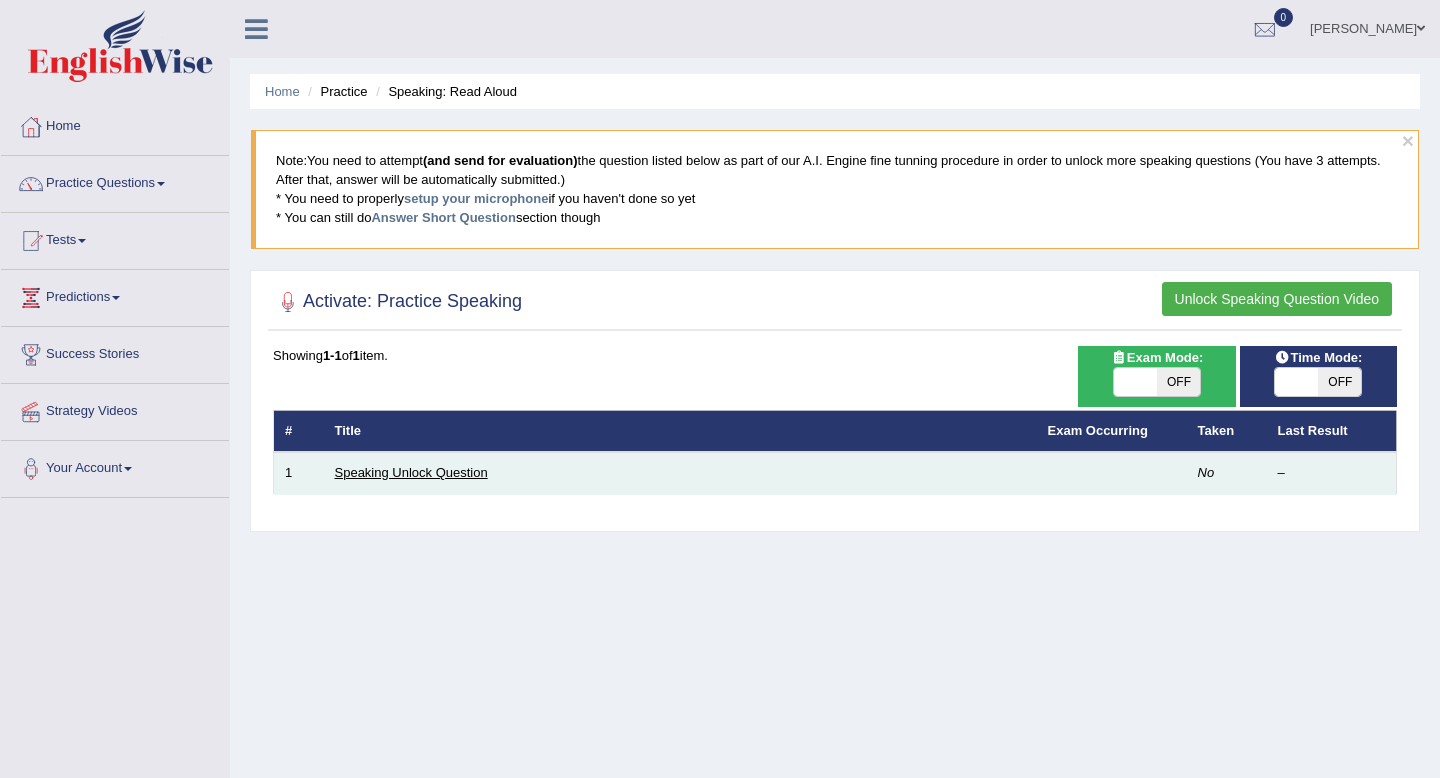click on "Speaking Unlock Question" at bounding box center (411, 472) 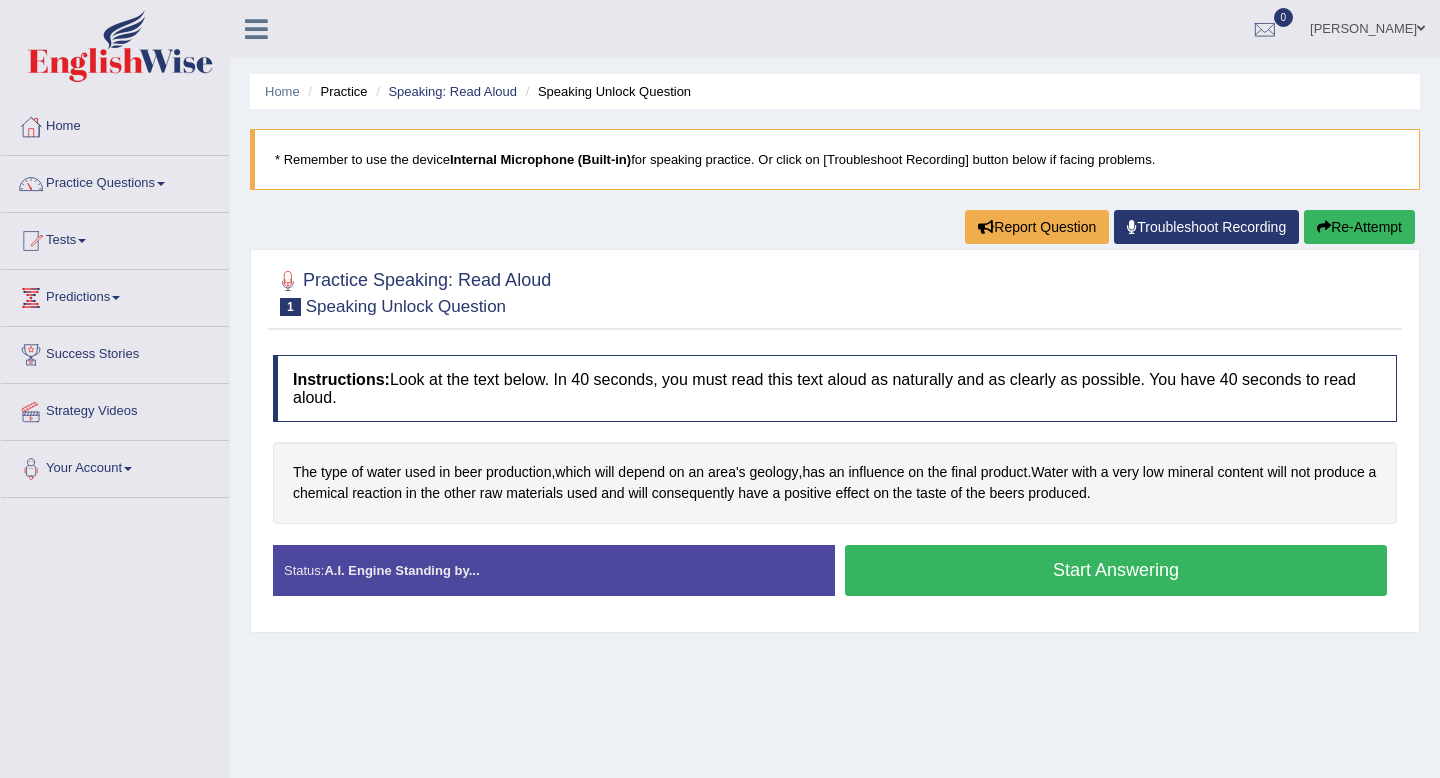 scroll, scrollTop: 0, scrollLeft: 0, axis: both 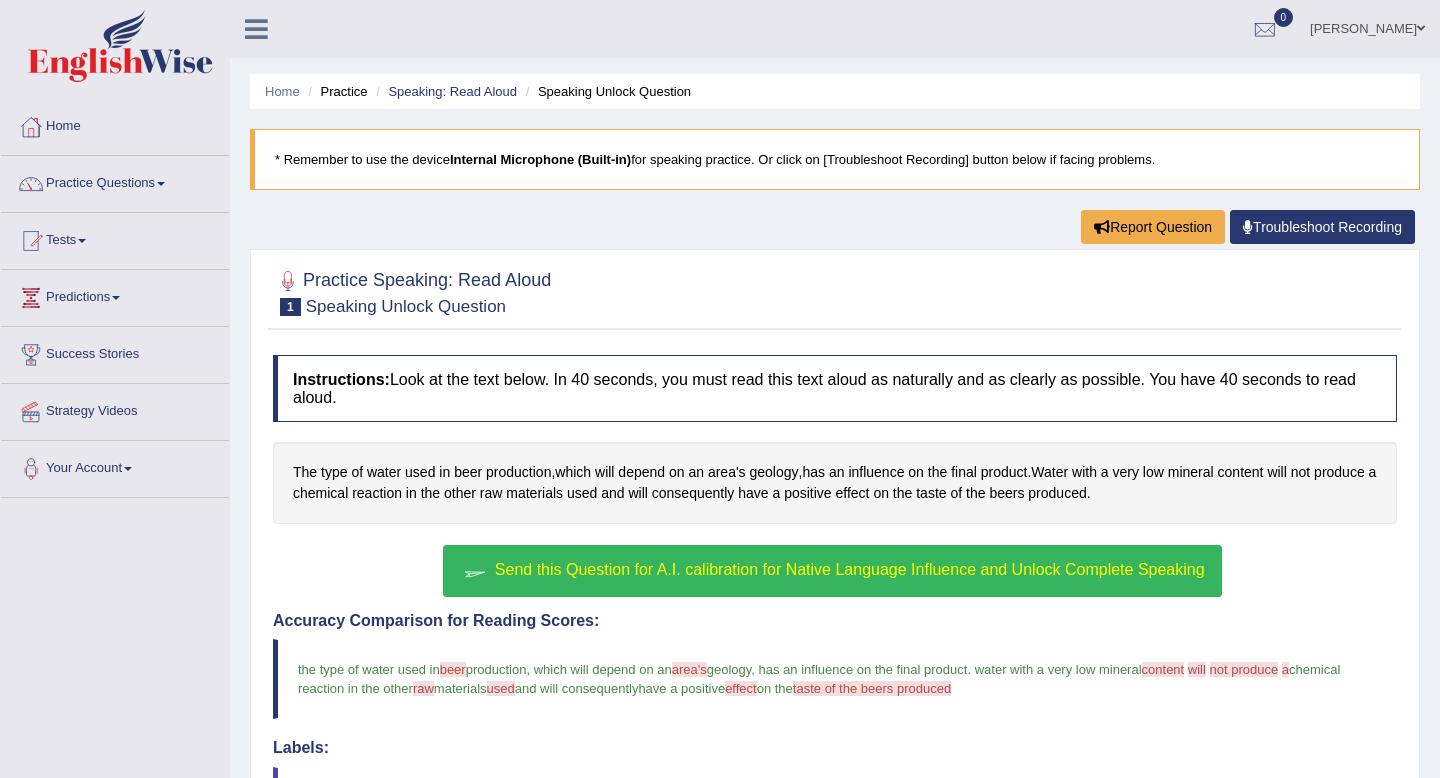 click on "Send this Question for A.I. calibration for Native Language Influence and Unlock Complete Speaking" at bounding box center (850, 569) 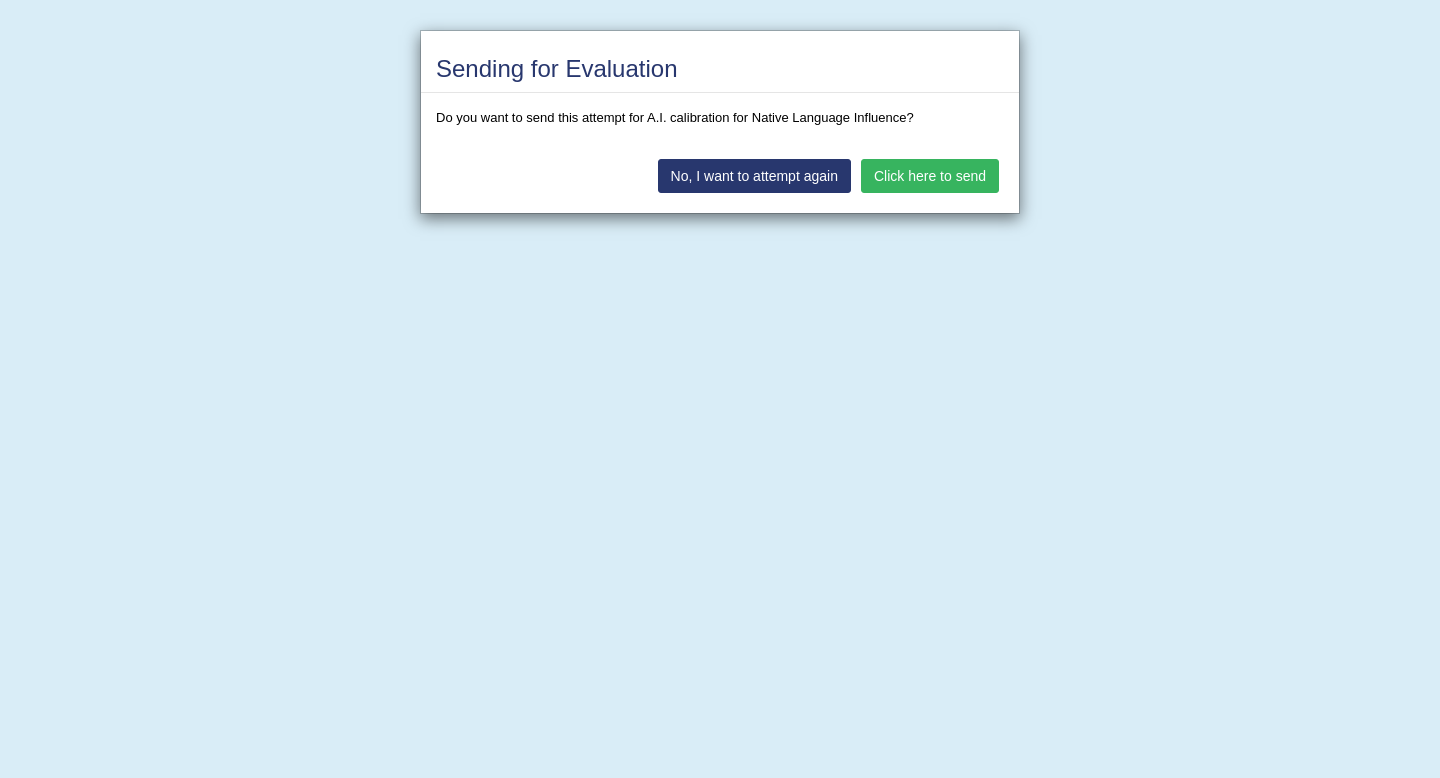 click on "Click here to send" at bounding box center (930, 176) 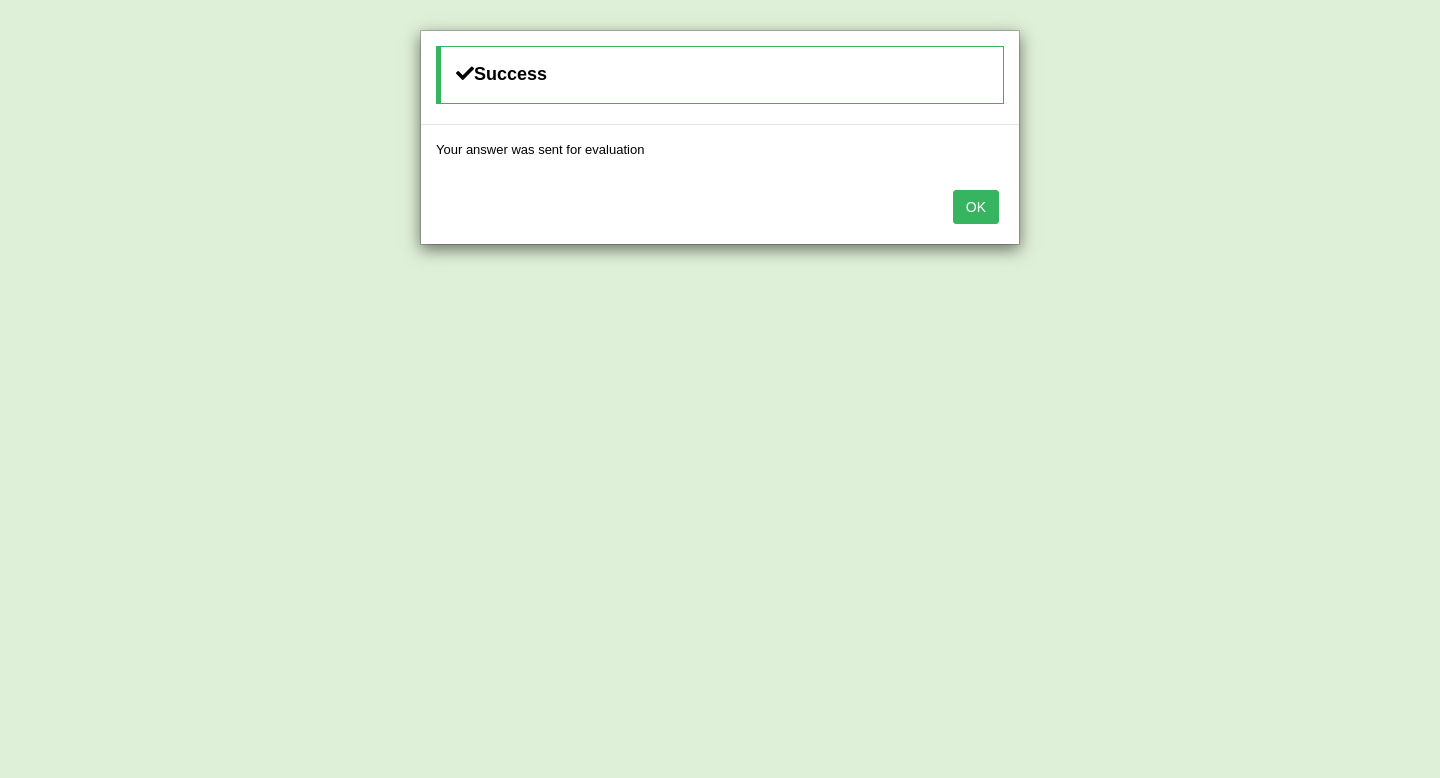 click on "OK" at bounding box center (976, 207) 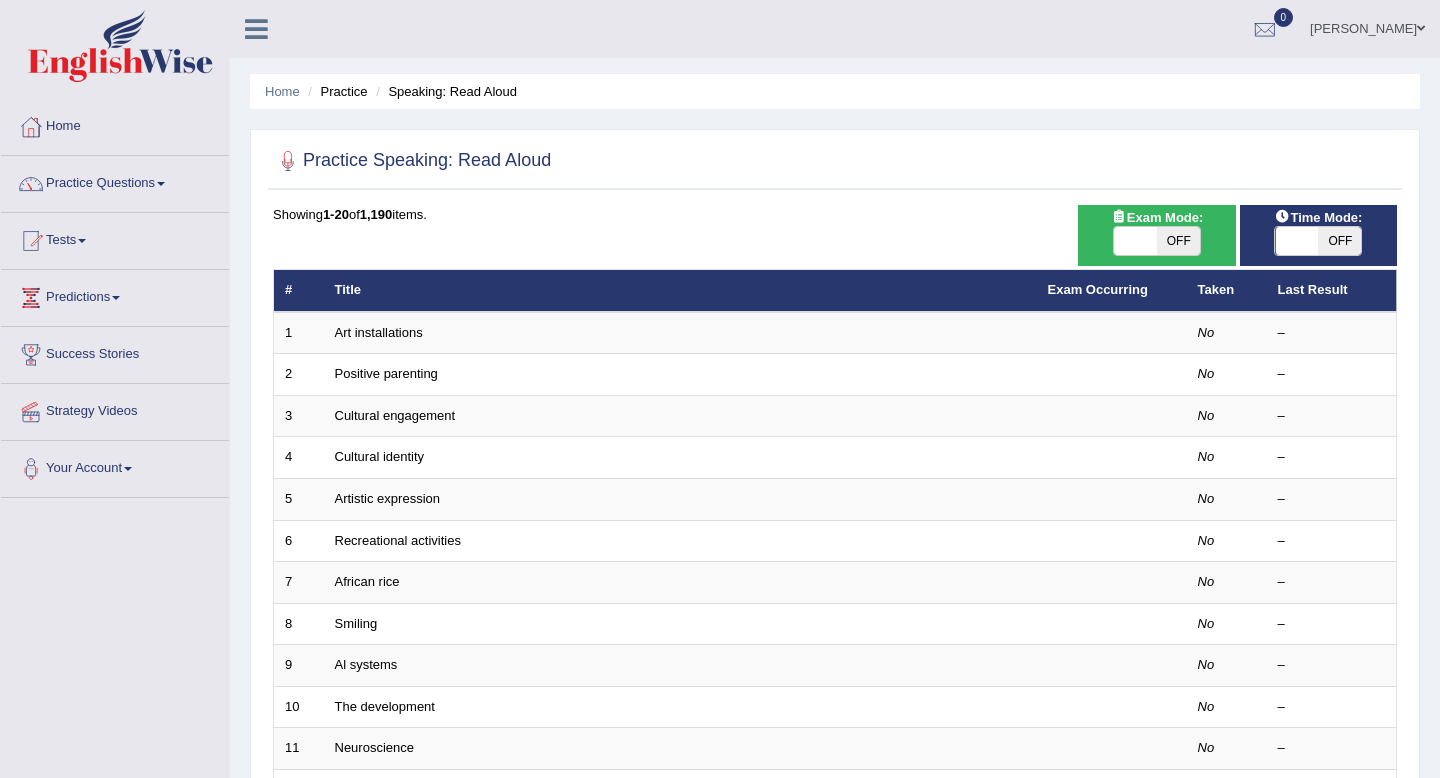 scroll, scrollTop: 0, scrollLeft: 0, axis: both 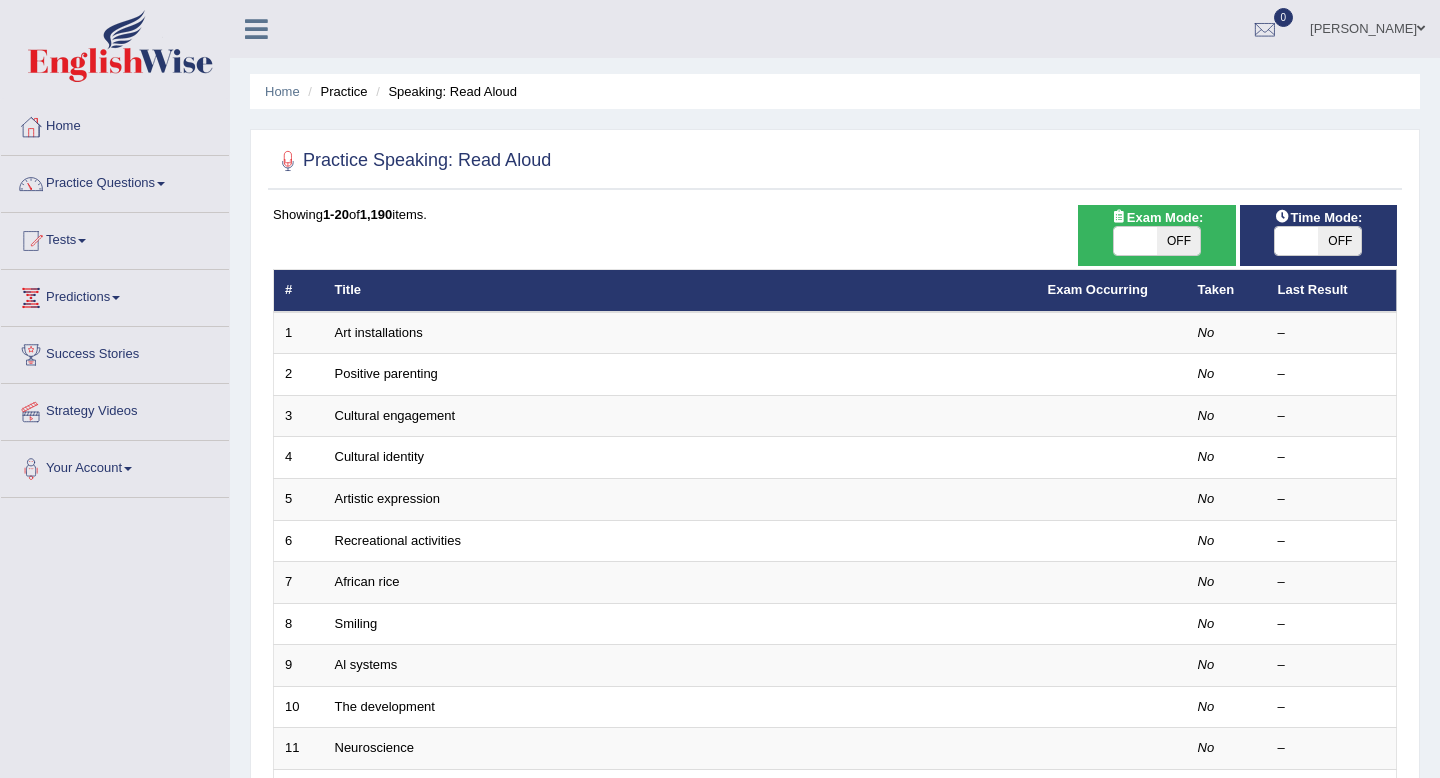 click on "Tests" at bounding box center (115, 238) 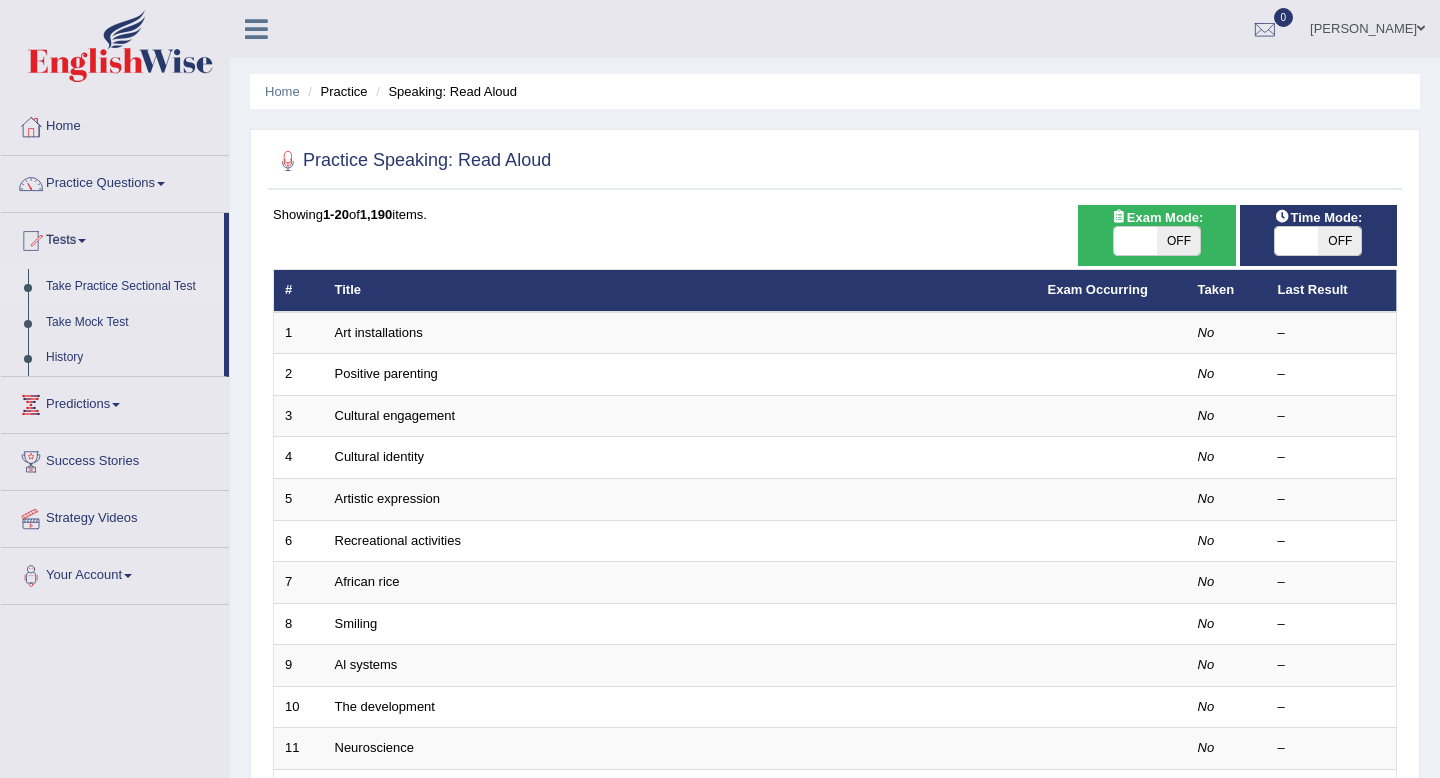 click on "Take Practice Sectional Test" at bounding box center (130, 287) 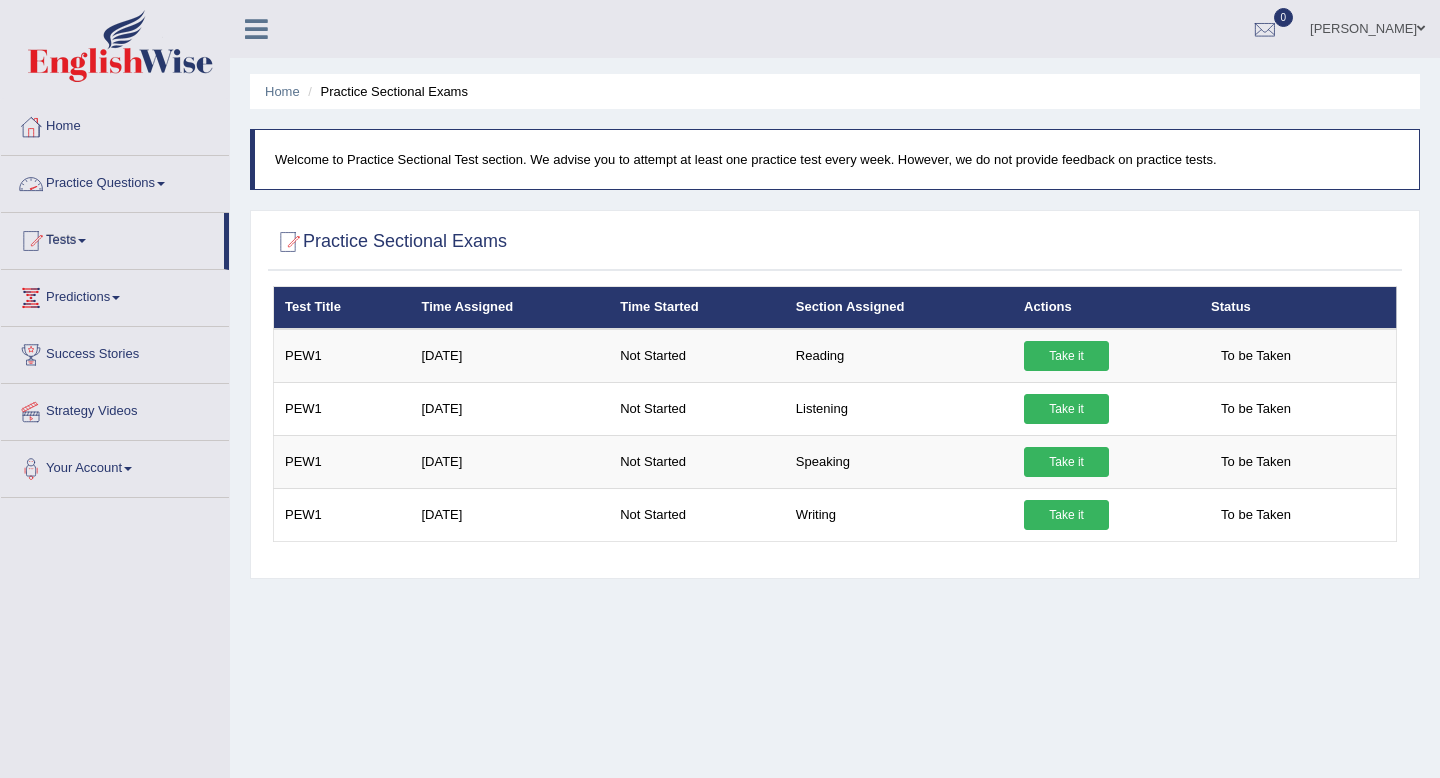 scroll, scrollTop: 0, scrollLeft: 0, axis: both 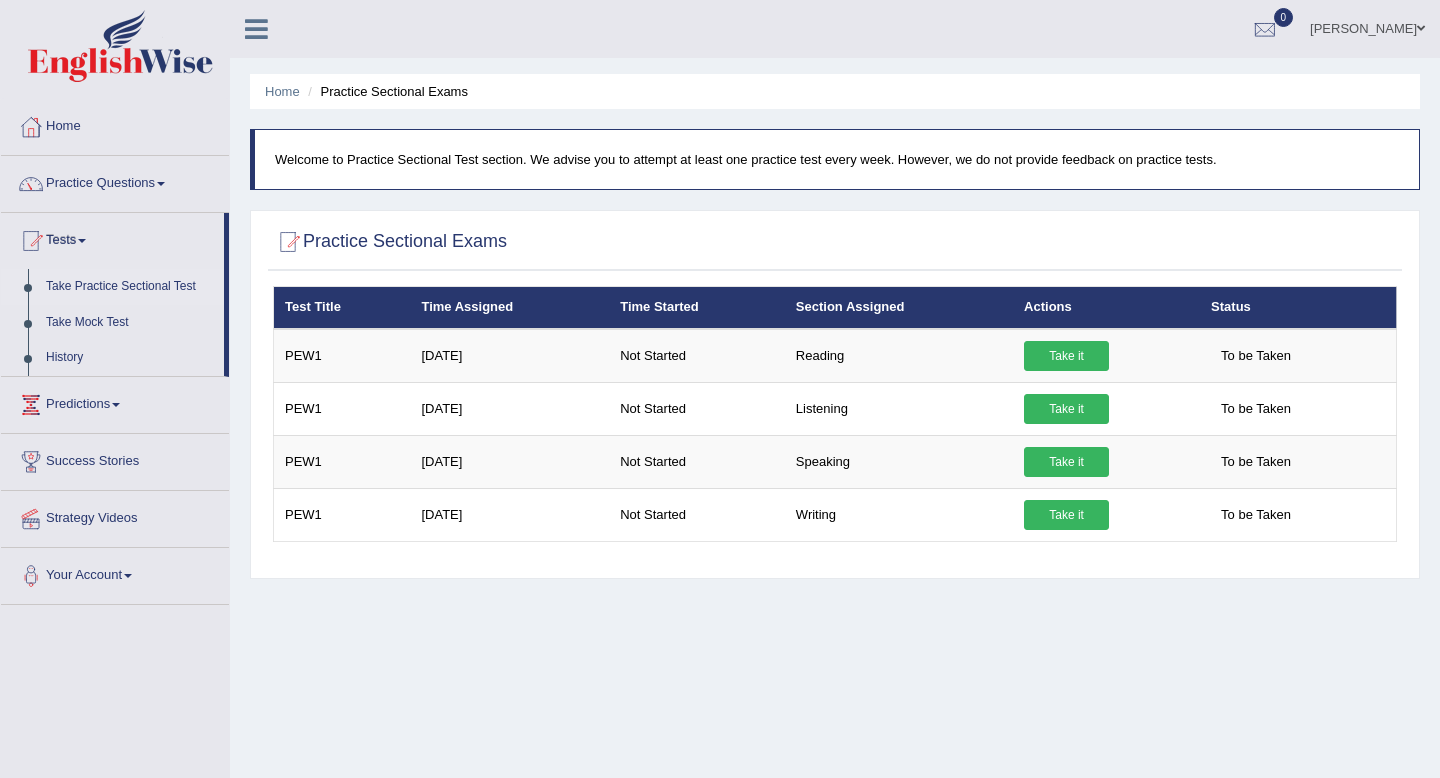 click on "Welcome to Practice Sectional Test section. We advise you to attempt at least one practice test every week.
However, we do not provide feedback on practice tests." at bounding box center [837, 159] 